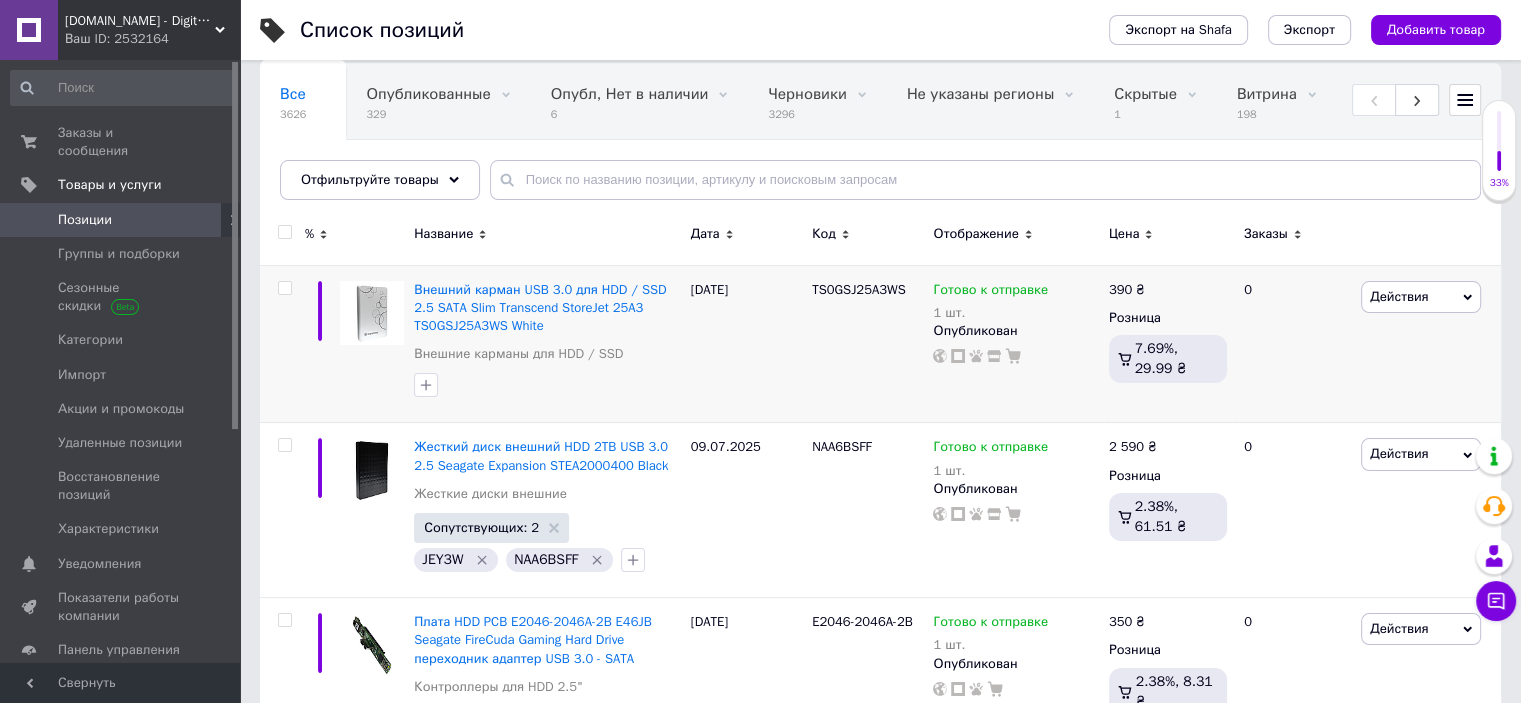 scroll, scrollTop: 500, scrollLeft: 0, axis: vertical 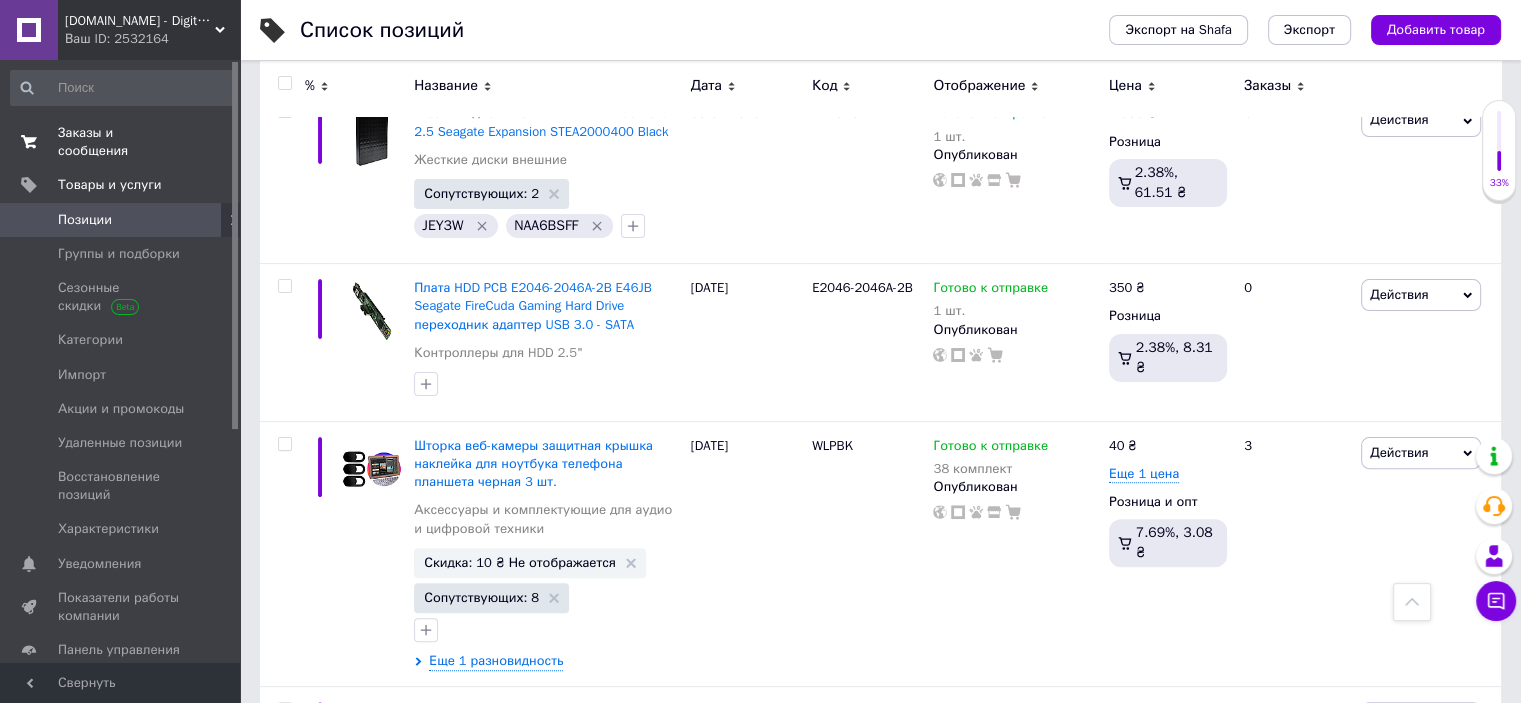 click on "Заказы и сообщения" at bounding box center [121, 142] 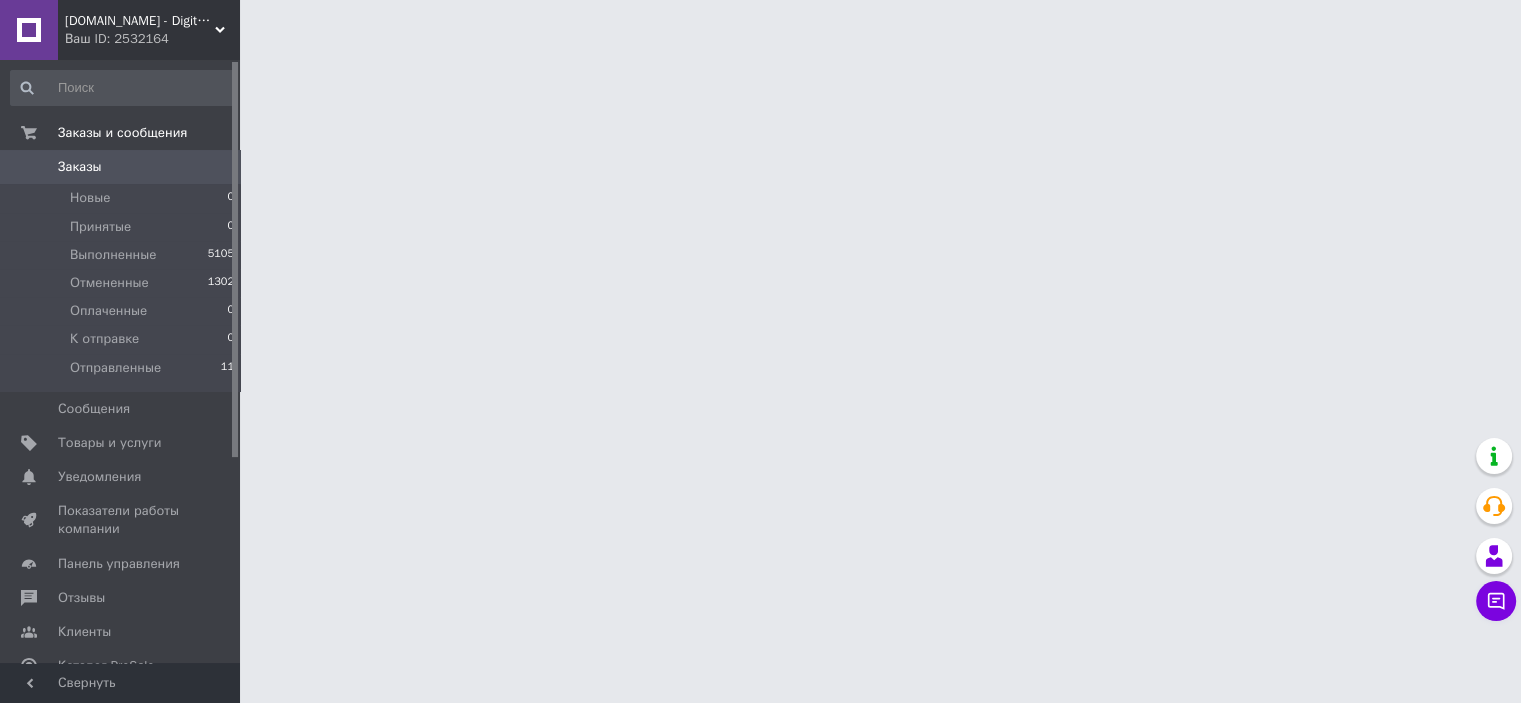 scroll, scrollTop: 0, scrollLeft: 0, axis: both 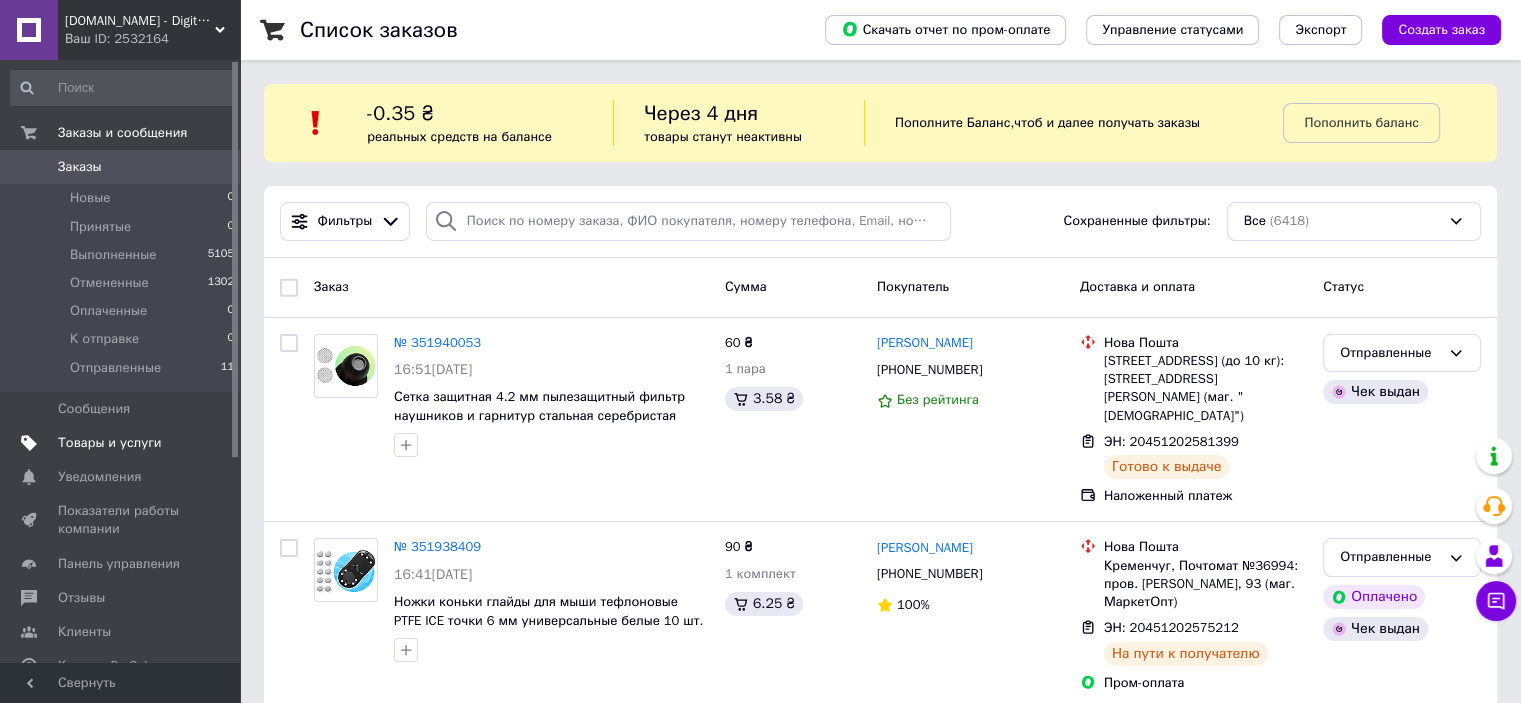 click on "Товары и услуги" at bounding box center [110, 443] 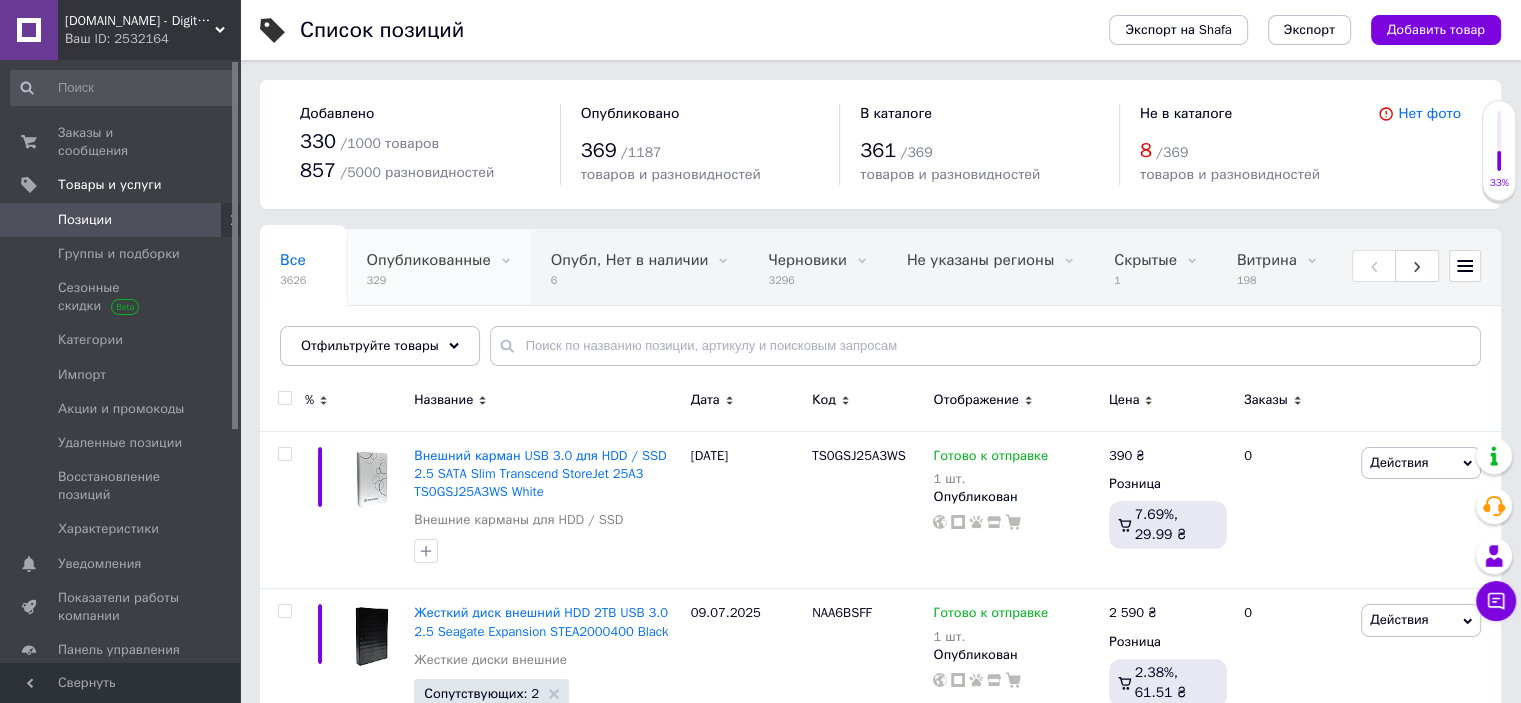 click on "Опубликованные 329" at bounding box center (438, 268) 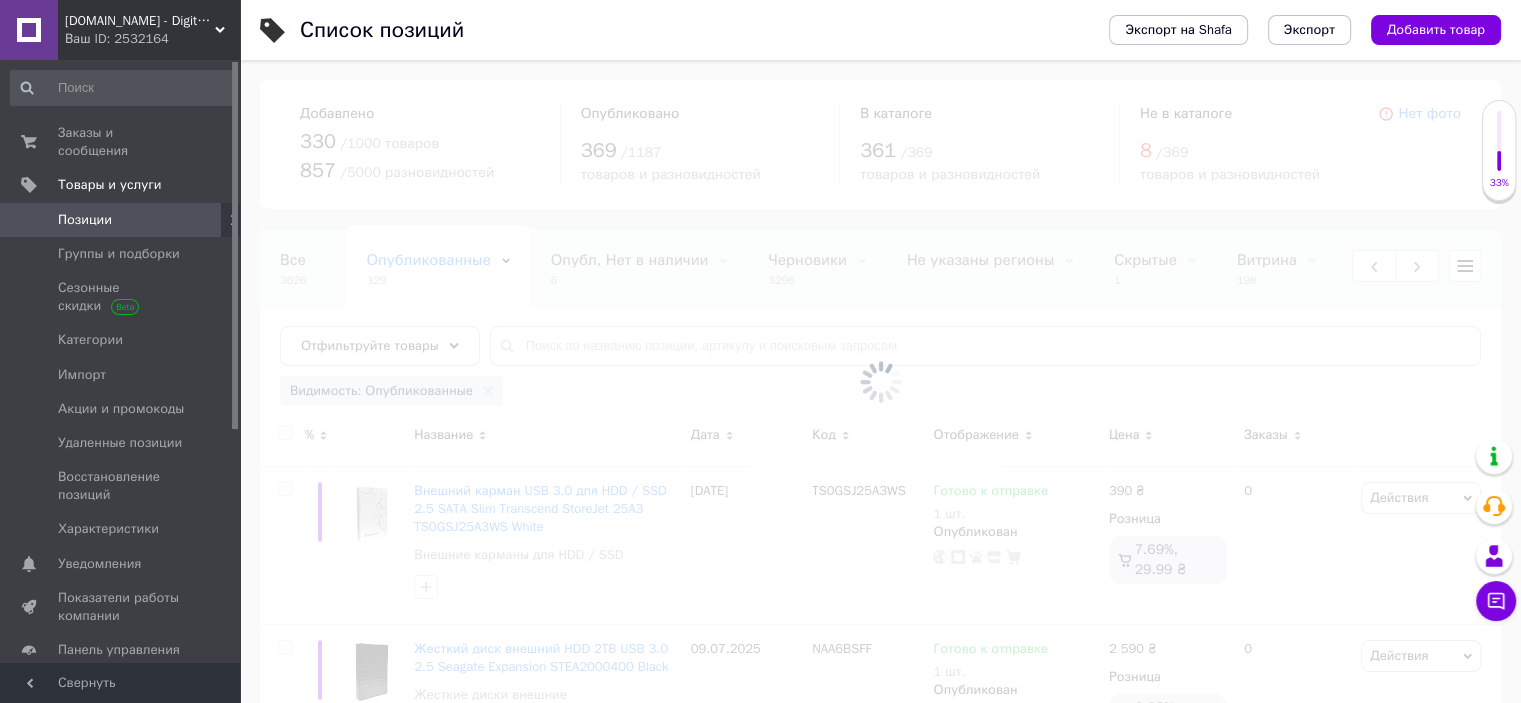 scroll, scrollTop: 0, scrollLeft: 94, axis: horizontal 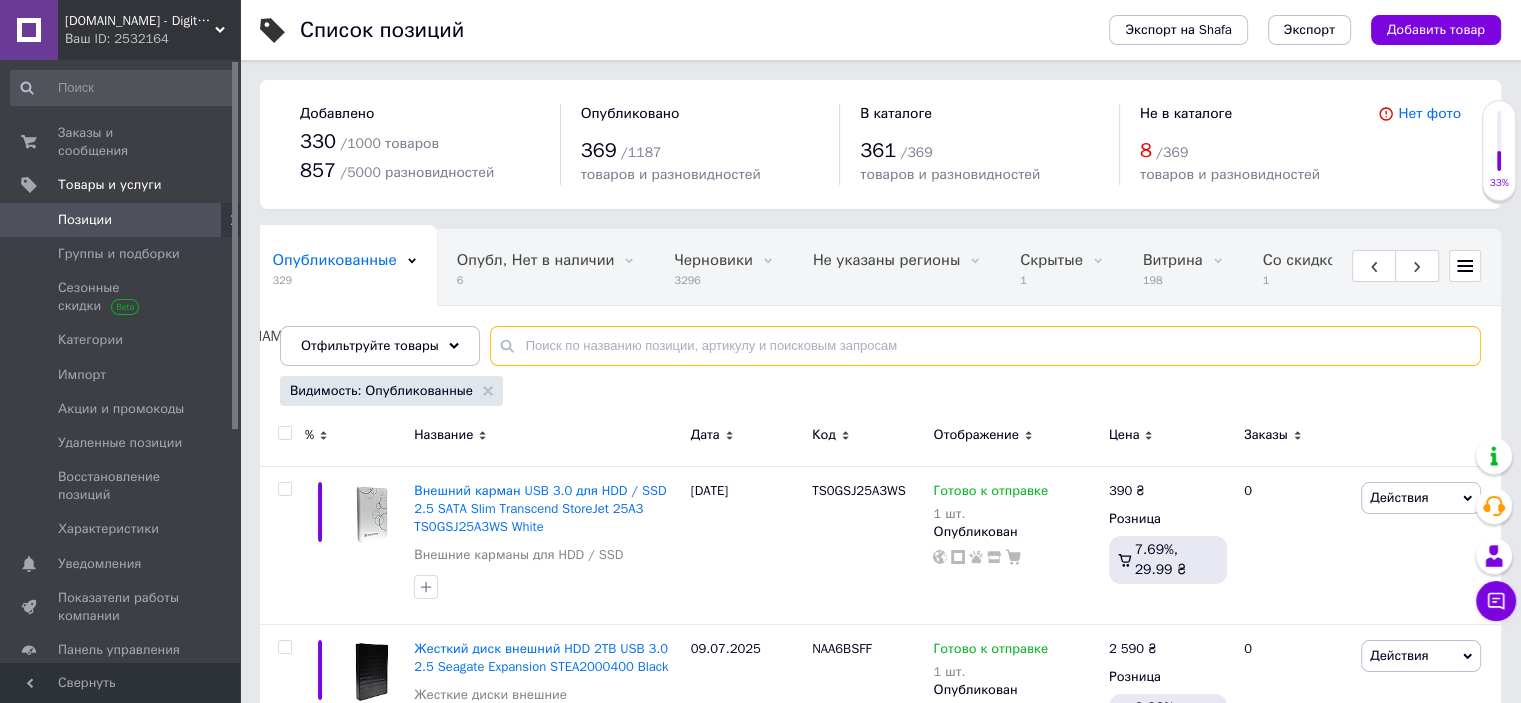 click at bounding box center [985, 346] 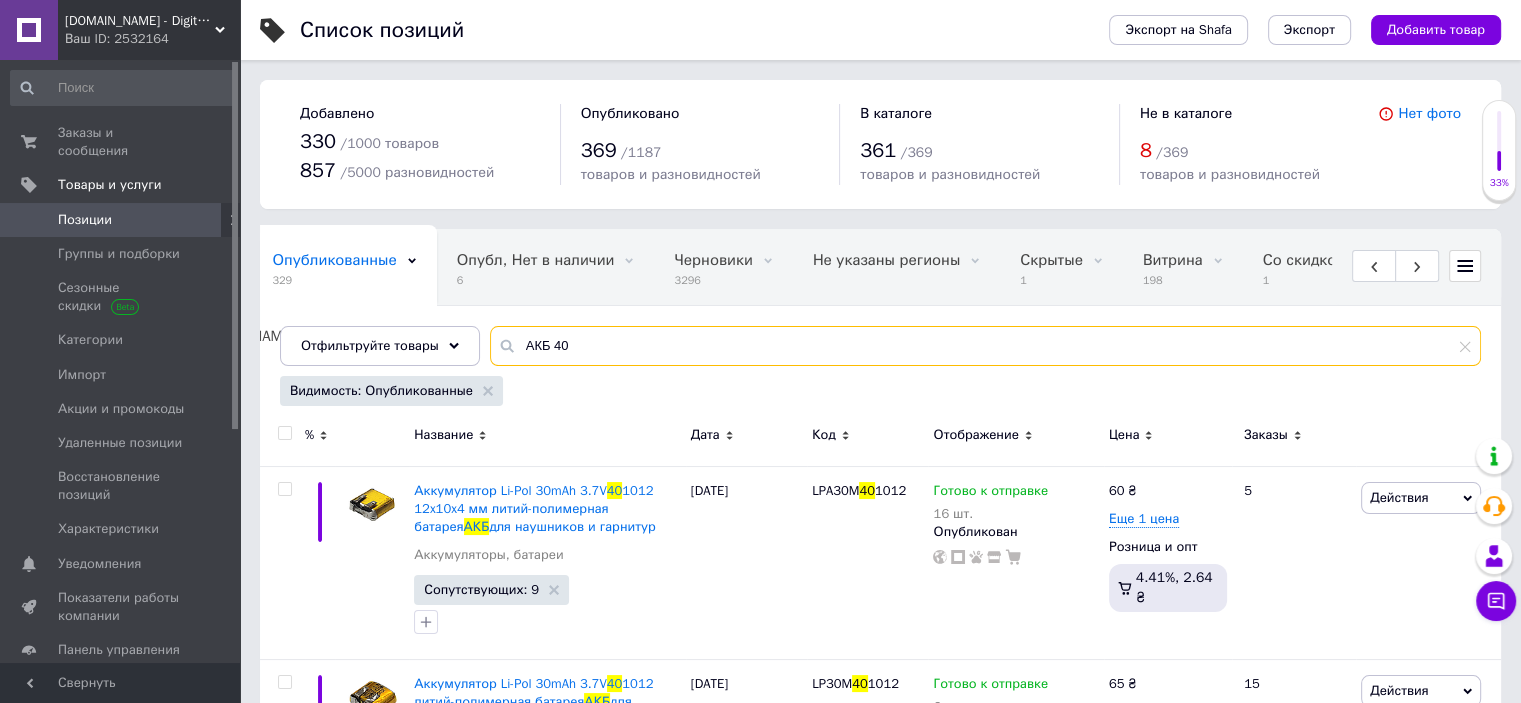 scroll, scrollTop: 200, scrollLeft: 0, axis: vertical 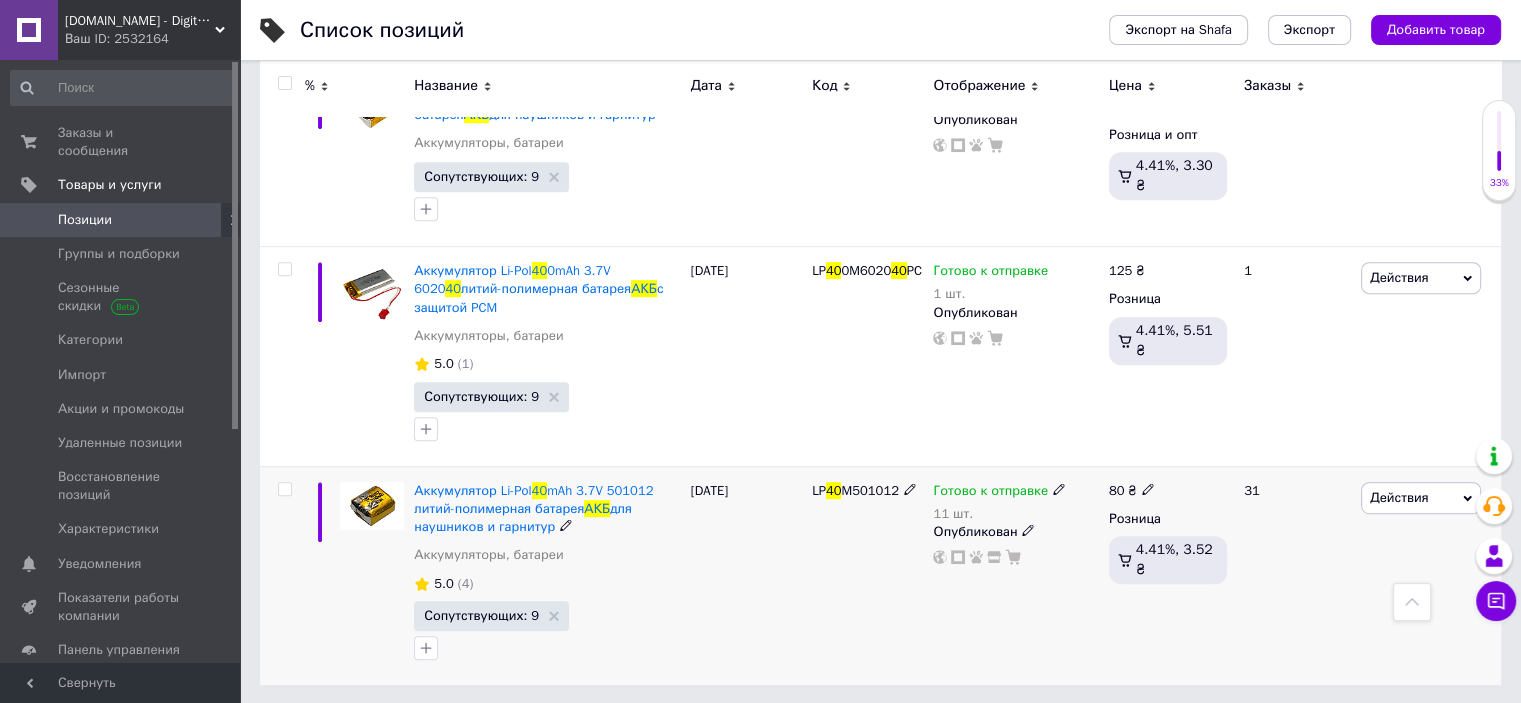 type on "АКБ 40" 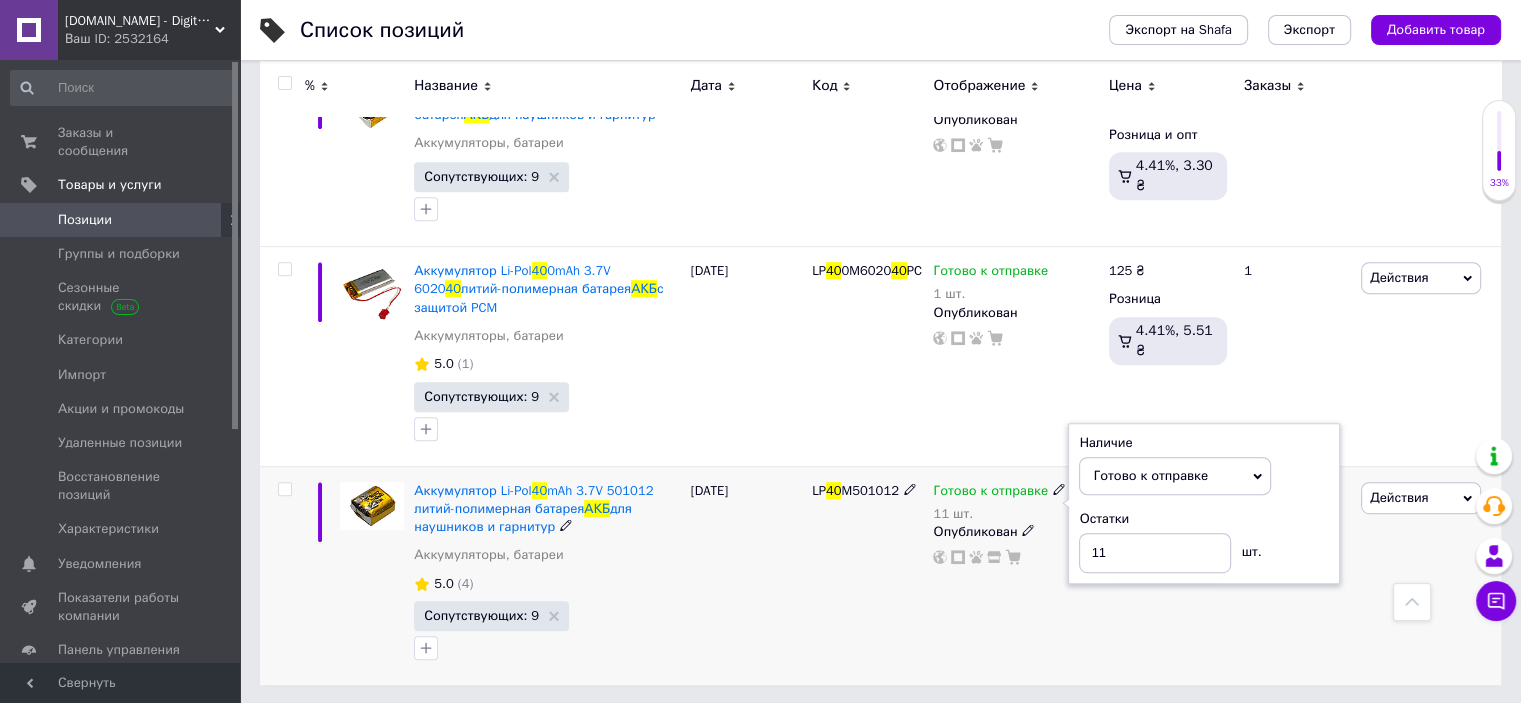 click on "Остатки" at bounding box center [1204, 519] 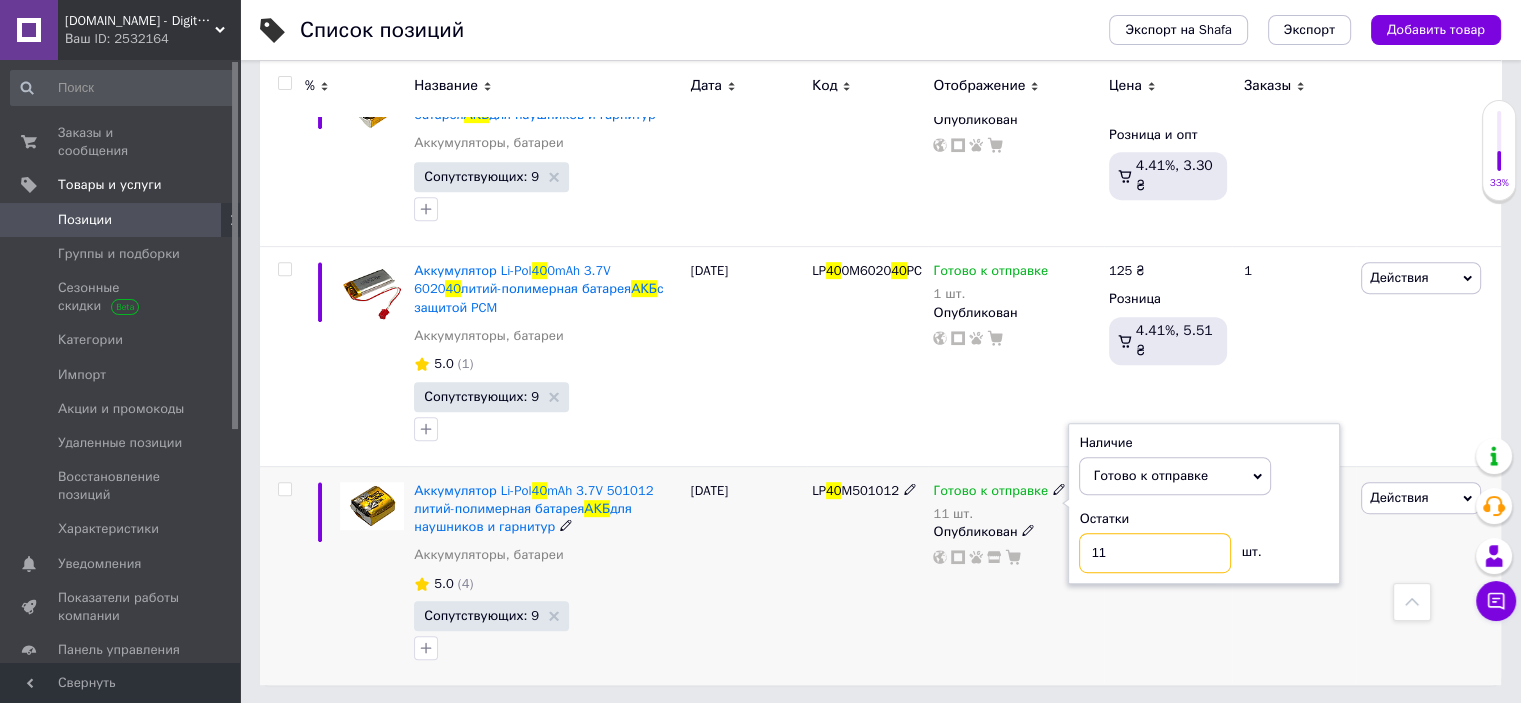 drag, startPoint x: 1136, startPoint y: 551, endPoint x: 1088, endPoint y: 548, distance: 48.09366 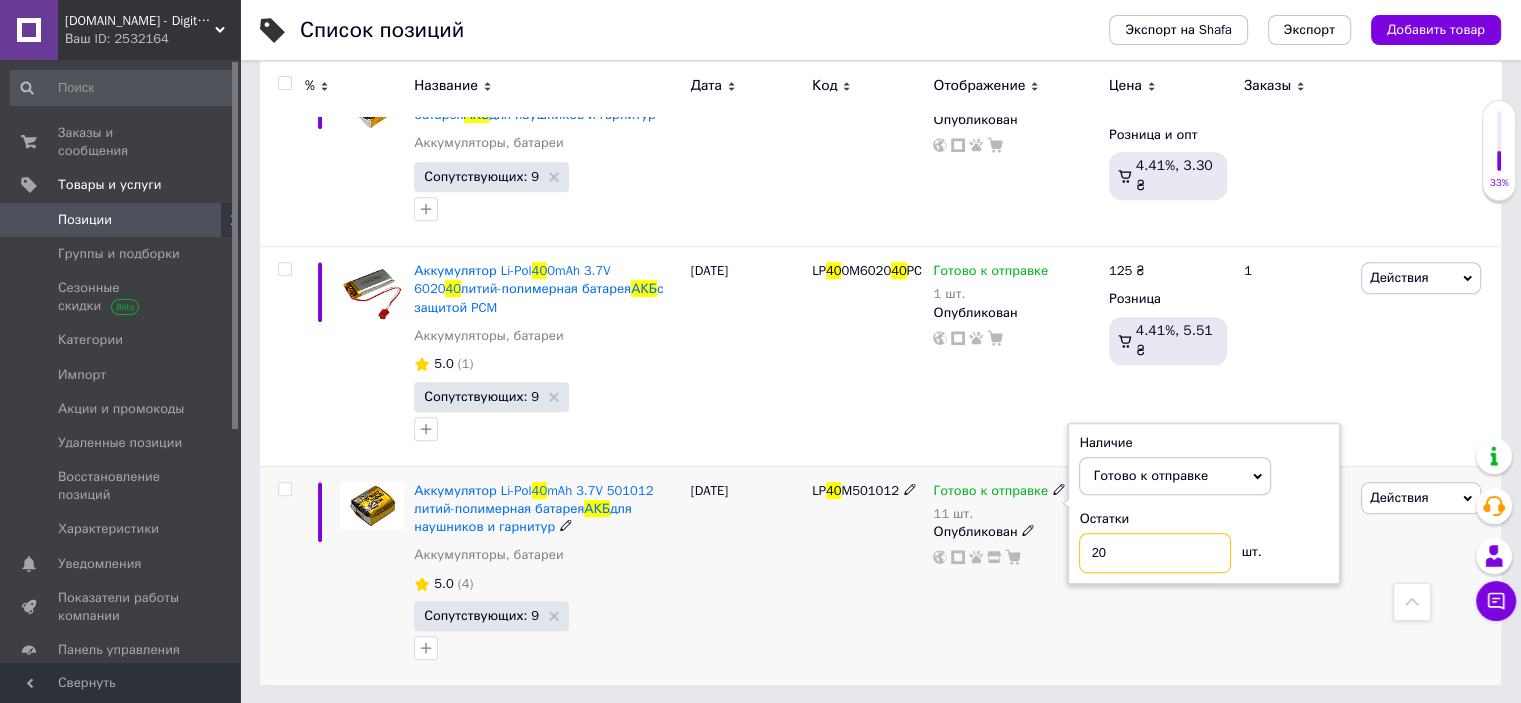 type on "20" 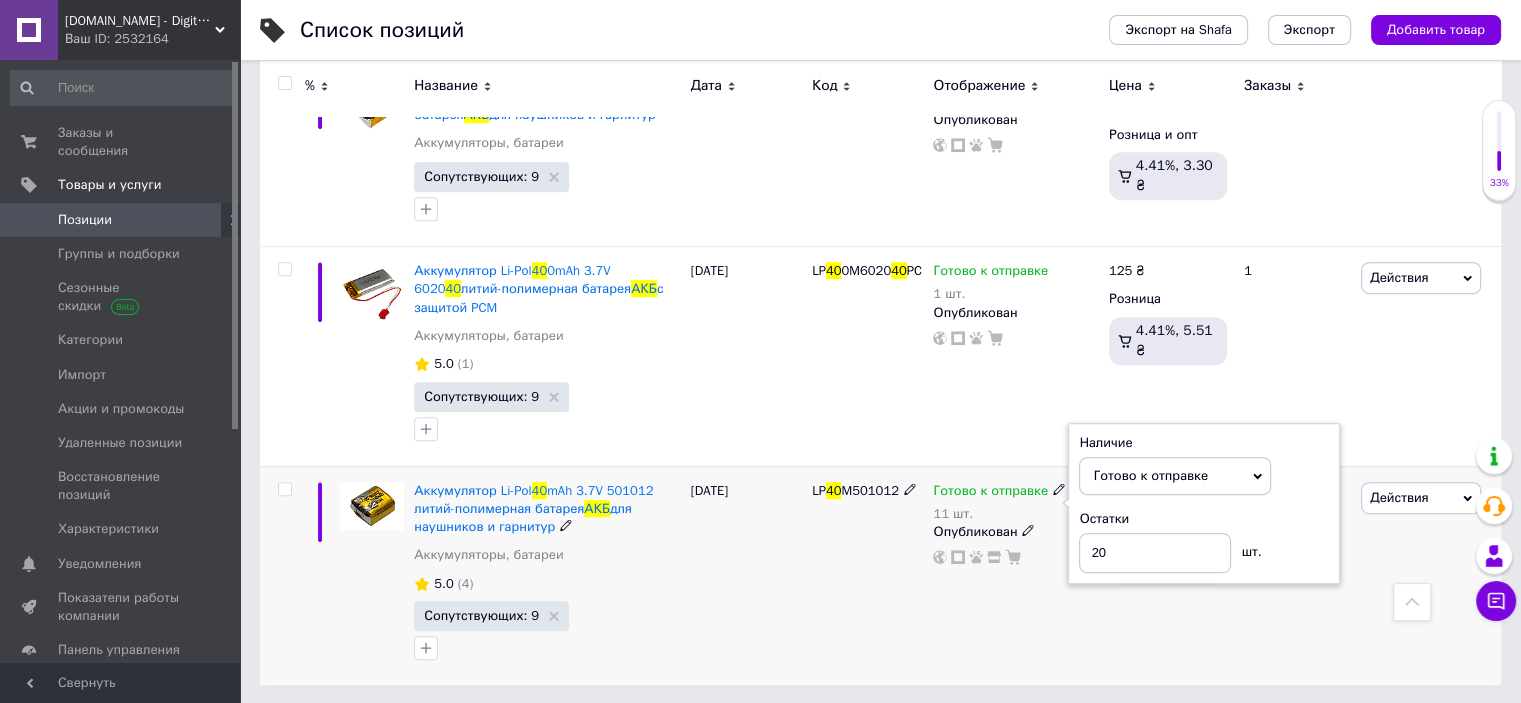 click on "Готово к отправке 11 шт. Наличие Готово к отправке В наличии Нет в наличии Под заказ Остатки 20 шт. Опубликован" at bounding box center [1015, 575] 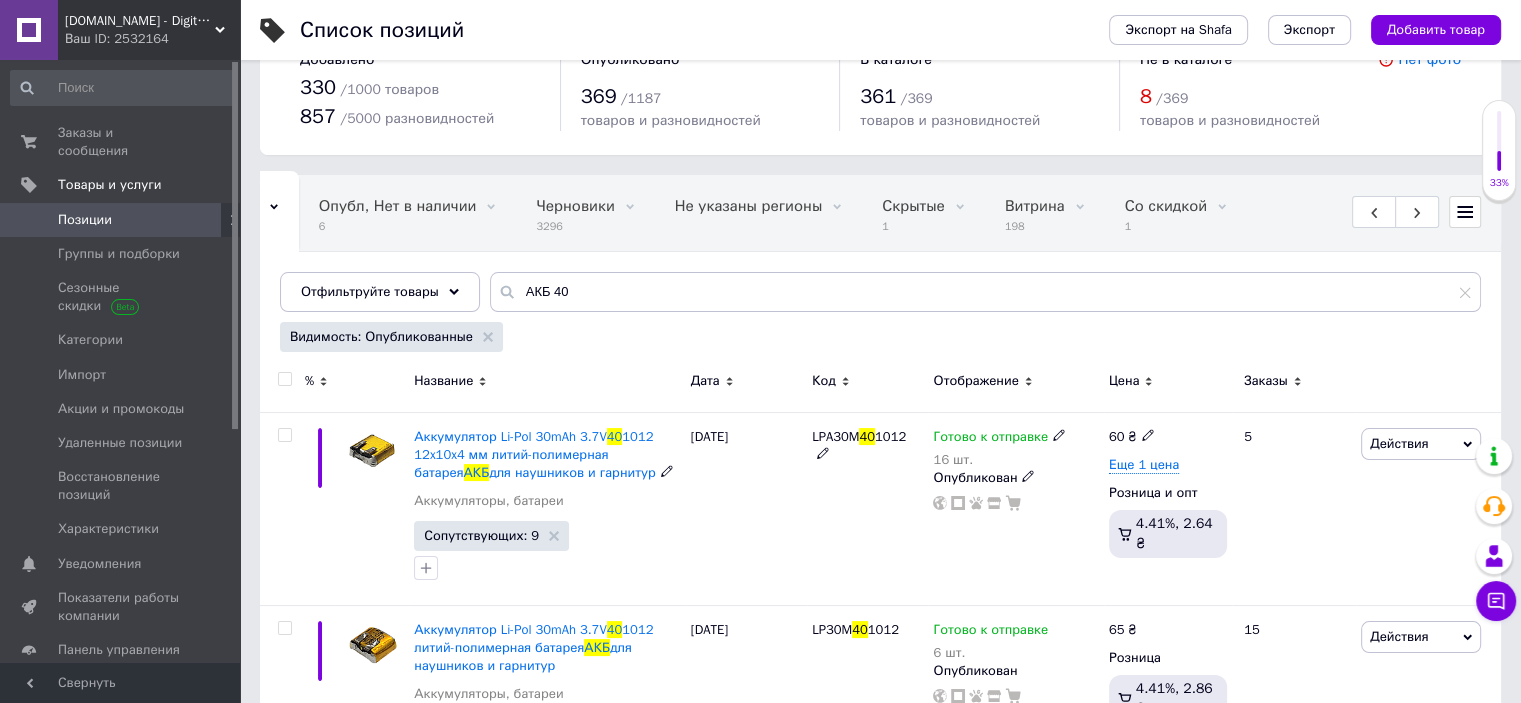 scroll, scrollTop: 0, scrollLeft: 0, axis: both 